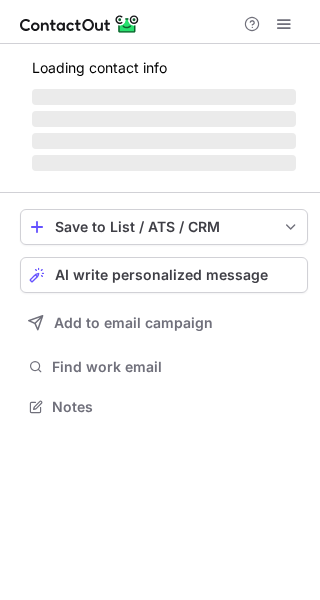 scroll, scrollTop: 0, scrollLeft: 0, axis: both 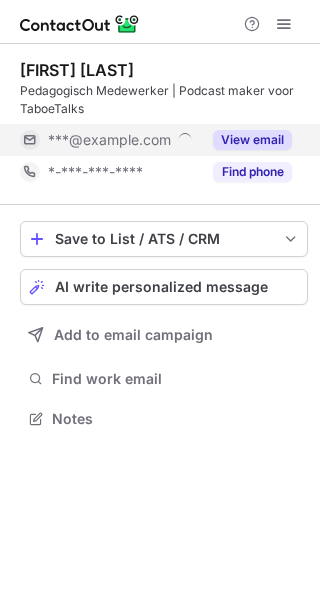 click on "View email" at bounding box center (252, 140) 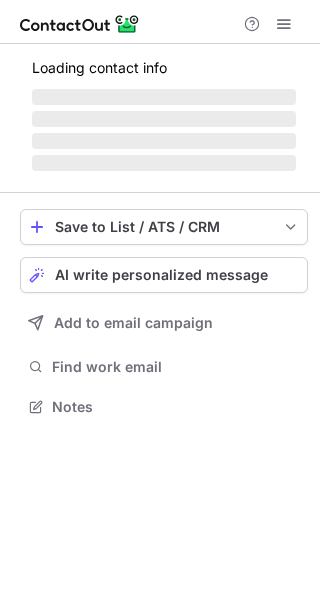scroll, scrollTop: 0, scrollLeft: 0, axis: both 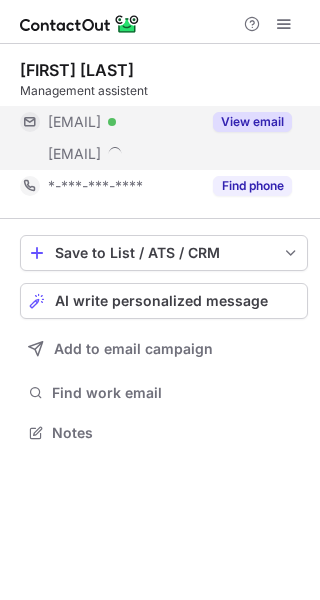 click on "View email" at bounding box center (252, 122) 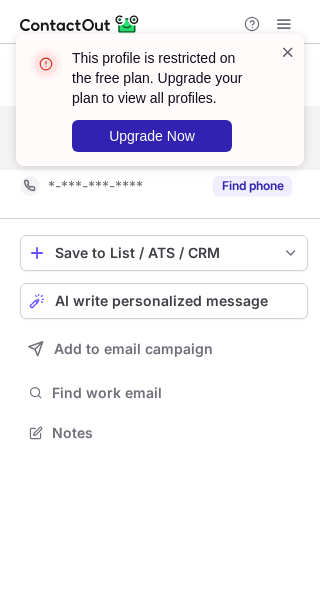 click at bounding box center [288, 52] 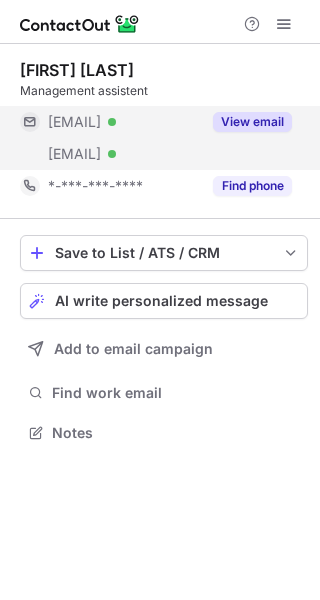 click at bounding box center (284, 24) 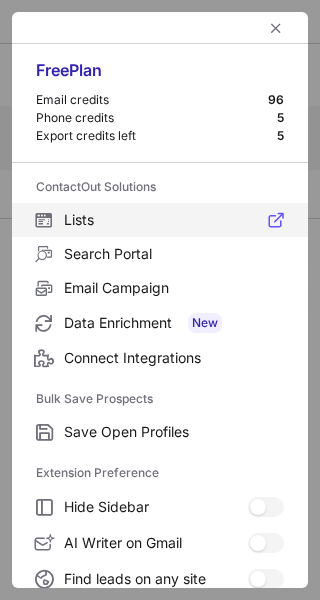 scroll, scrollTop: 232, scrollLeft: 0, axis: vertical 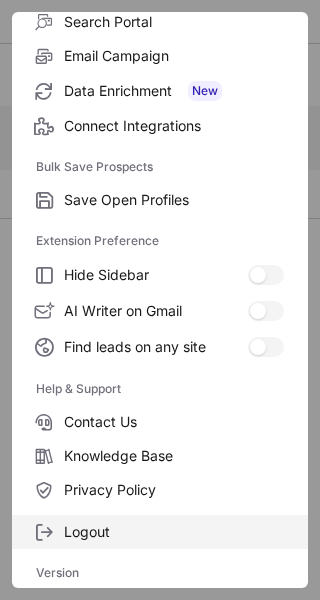 click on "Logout" at bounding box center [160, 532] 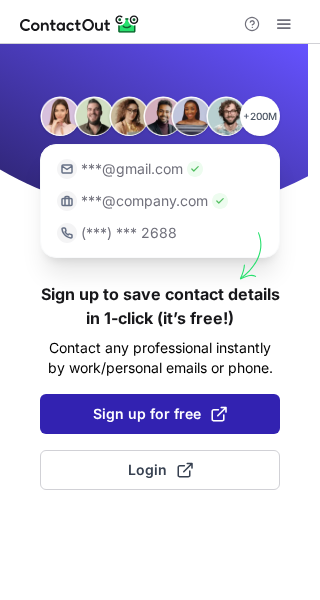 click on "Sign up for free" at bounding box center (160, 414) 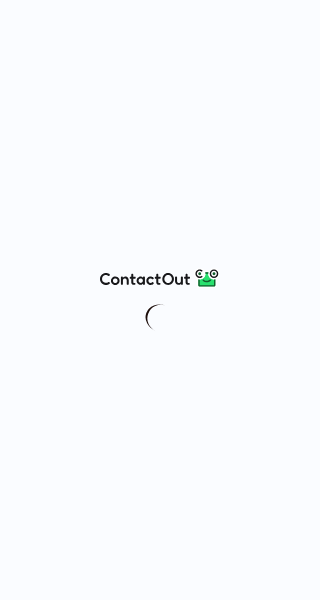 scroll, scrollTop: 0, scrollLeft: 0, axis: both 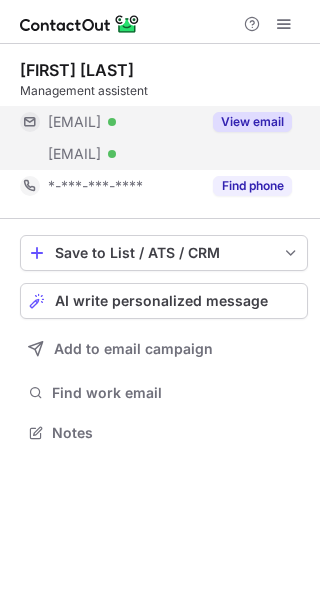 click on "View email" at bounding box center (252, 122) 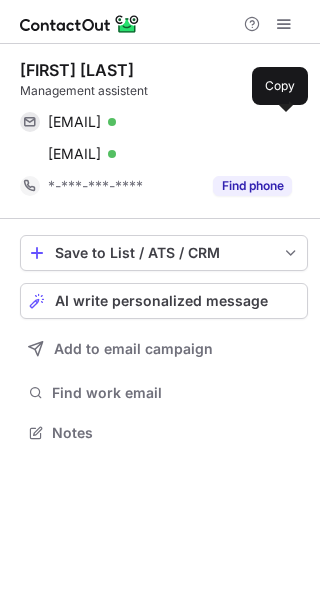 click at bounding box center [282, 122] 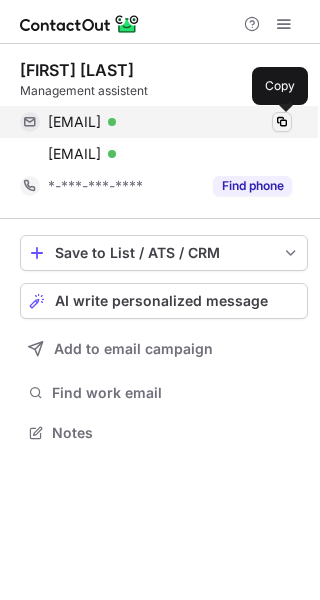 click at bounding box center (282, 122) 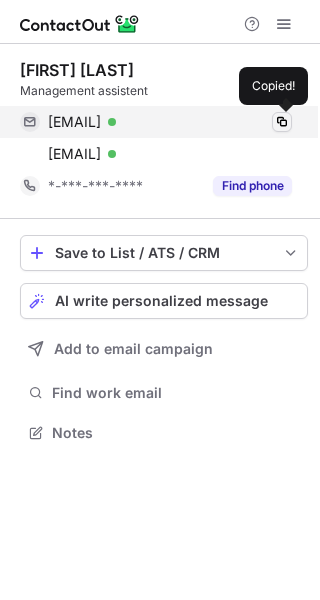 click at bounding box center (282, 122) 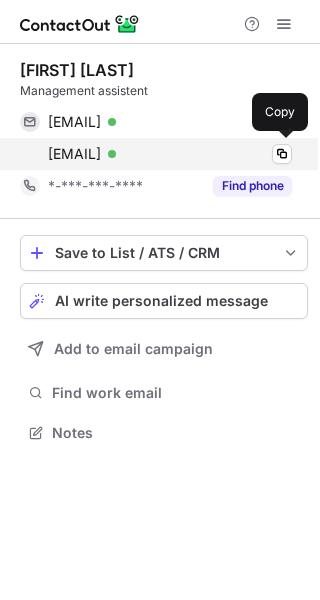 click on "i.vermulst@swanenberg.nl Verified" at bounding box center [170, 154] 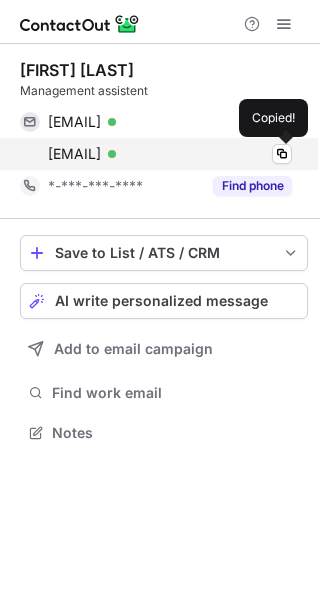 click on "i.vermulst@swanenberg.nl Verified" at bounding box center (170, 154) 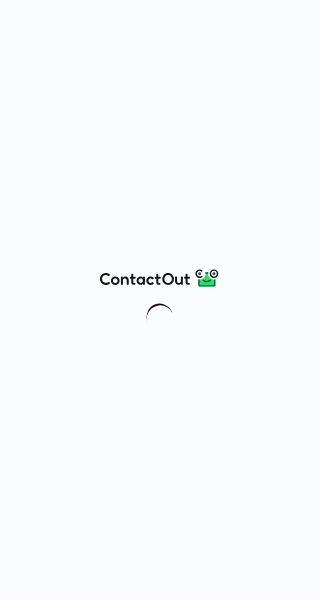 scroll, scrollTop: 0, scrollLeft: 0, axis: both 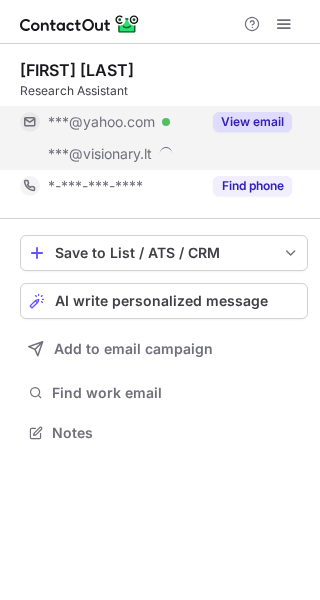 click on "View email" at bounding box center (252, 122) 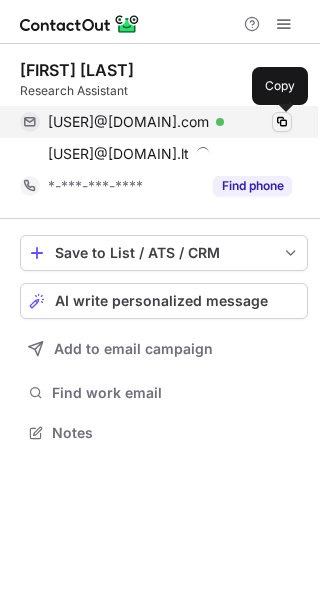 click at bounding box center (282, 122) 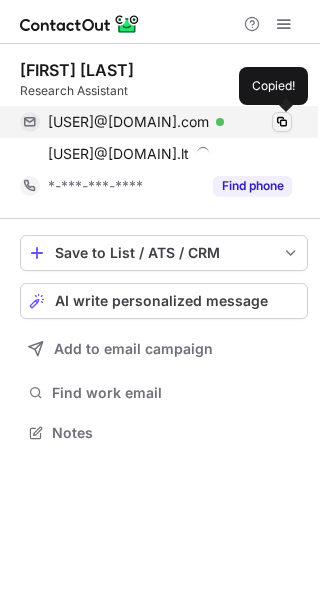 click at bounding box center [282, 122] 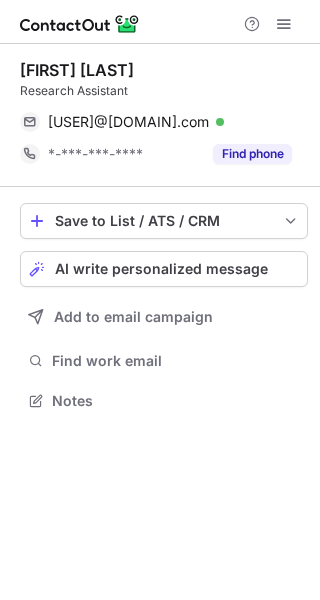 scroll, scrollTop: 386, scrollLeft: 320, axis: both 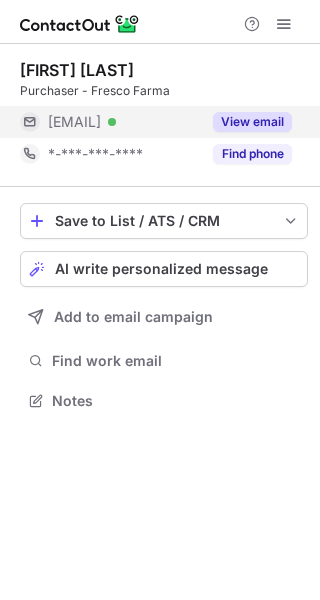 click on "View email" at bounding box center [252, 122] 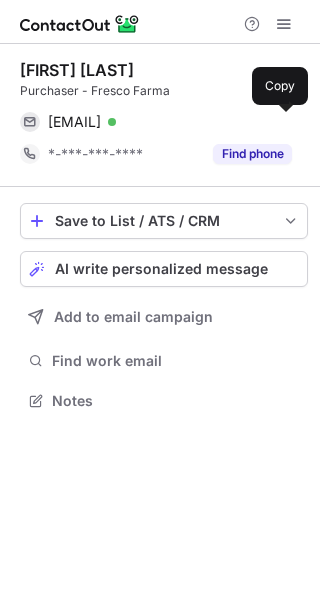click at bounding box center (282, 122) 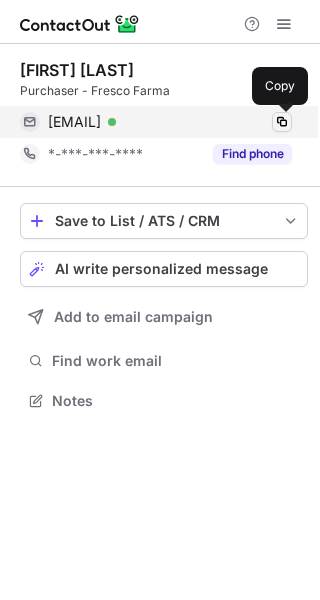 click at bounding box center (282, 122) 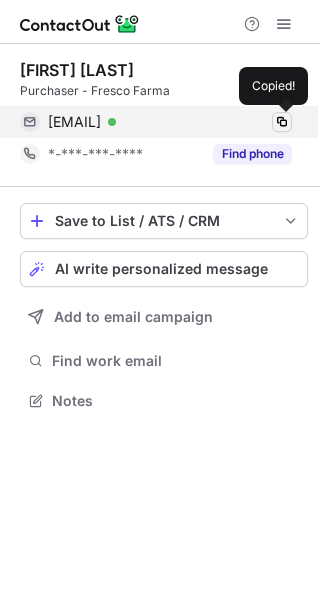 click at bounding box center (282, 122) 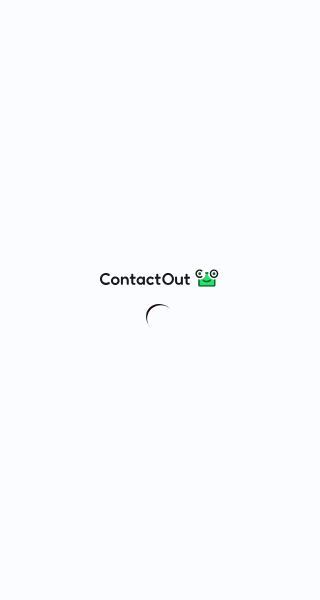 scroll, scrollTop: 0, scrollLeft: 0, axis: both 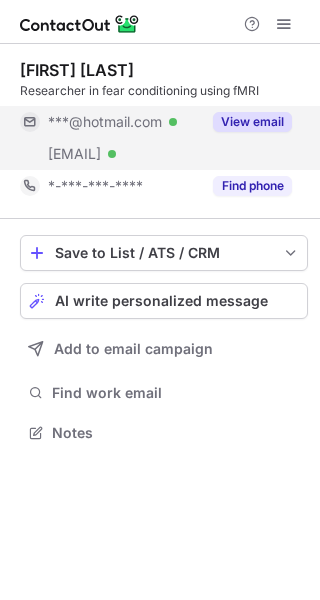 click on "View email" at bounding box center (246, 122) 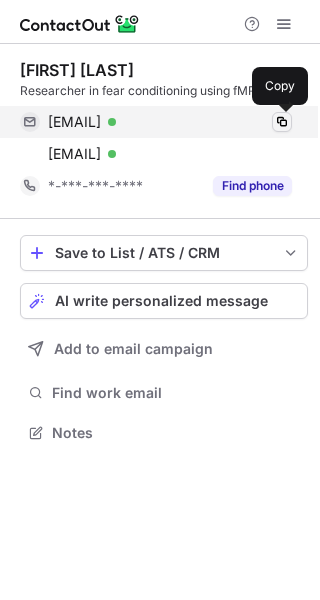 click at bounding box center [282, 122] 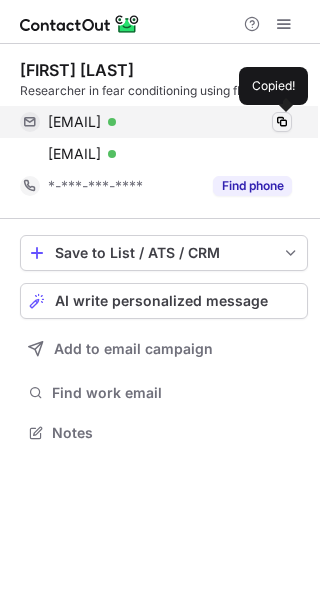 click at bounding box center [282, 122] 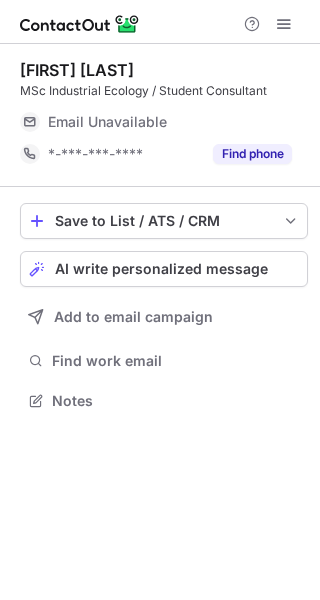 scroll, scrollTop: 0, scrollLeft: 0, axis: both 